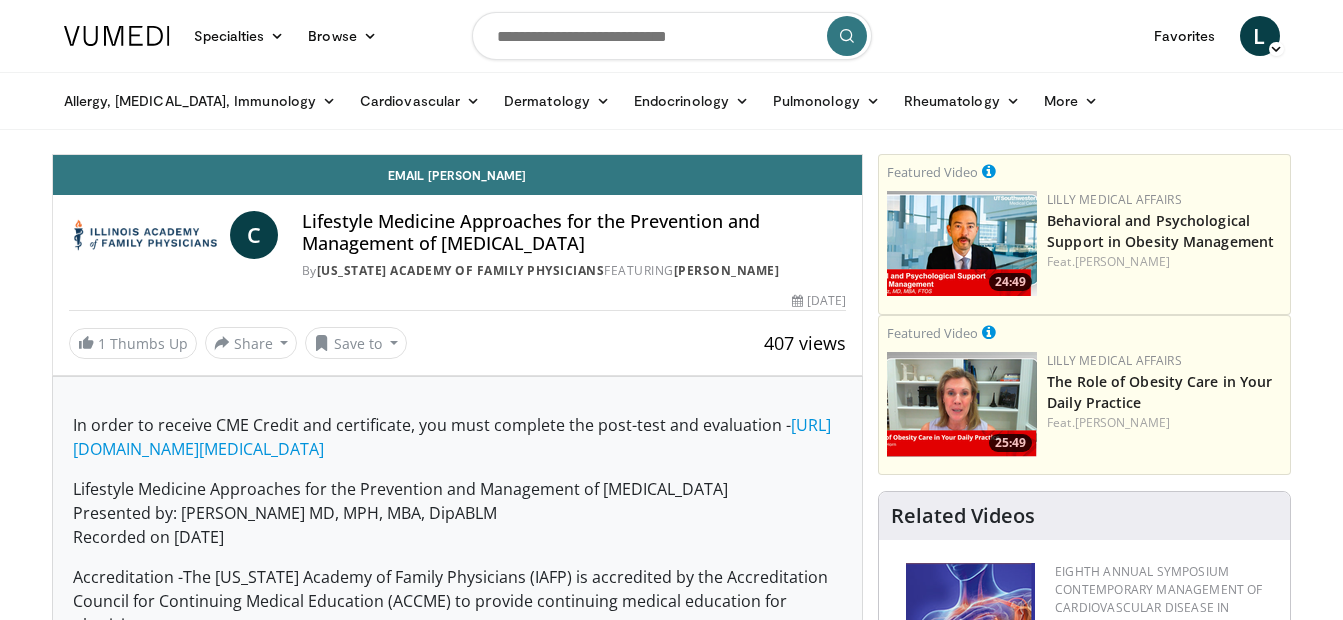 scroll, scrollTop: 0, scrollLeft: 0, axis: both 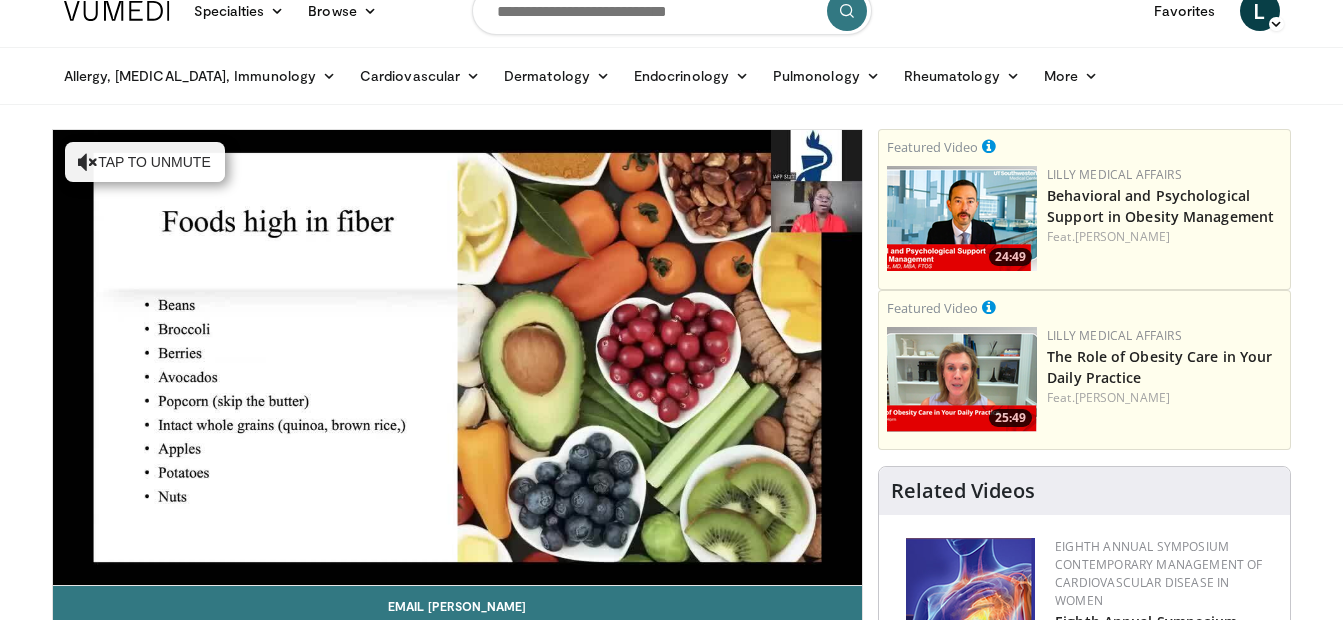 click on "Allergy, [MEDICAL_DATA], Immunology
[MEDICAL_DATA]
[DEMOGRAPHIC_DATA]
Dermatitis
Immunology
[MEDICAL_DATA]
Cardiovascular
[MEDICAL_DATA]
[MEDICAL_DATA] & Lipid
[MEDICAL_DATA] & CV Disease
[MEDICAL_DATA] Pharmacology
[MEDICAL_DATA]
Lifestyle
[GEOGRAPHIC_DATA]
Valve Disease
Vascular Medicine" at bounding box center [672, 76] 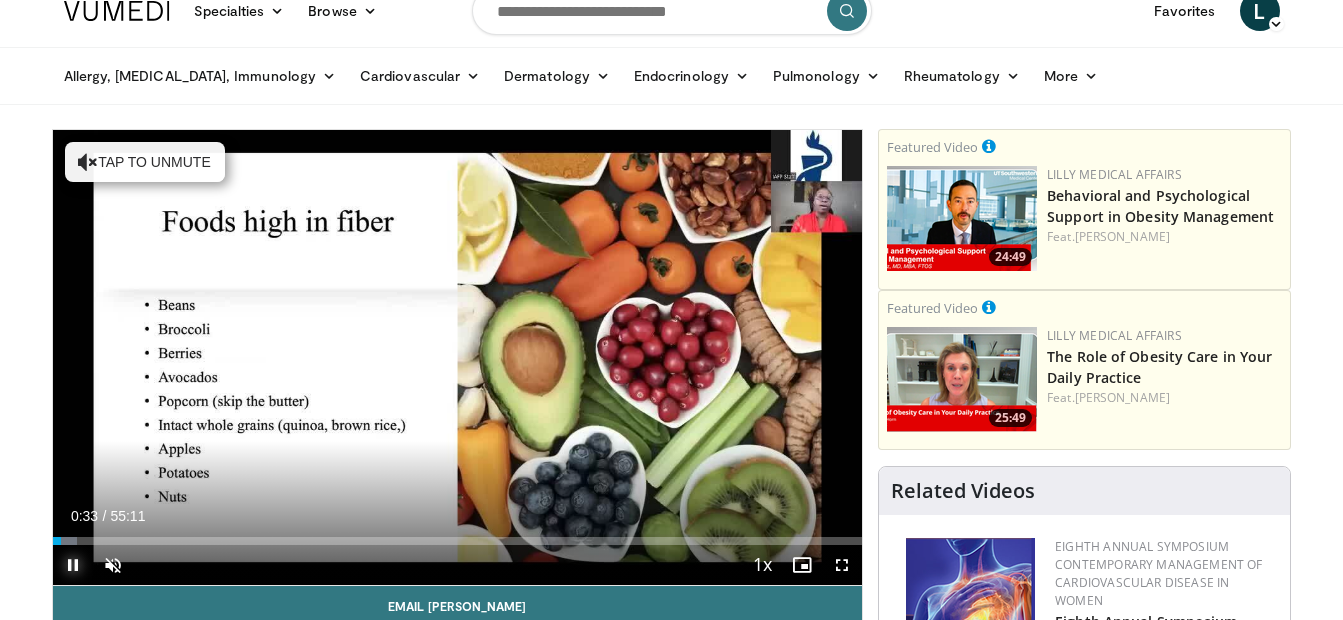 click at bounding box center [73, 565] 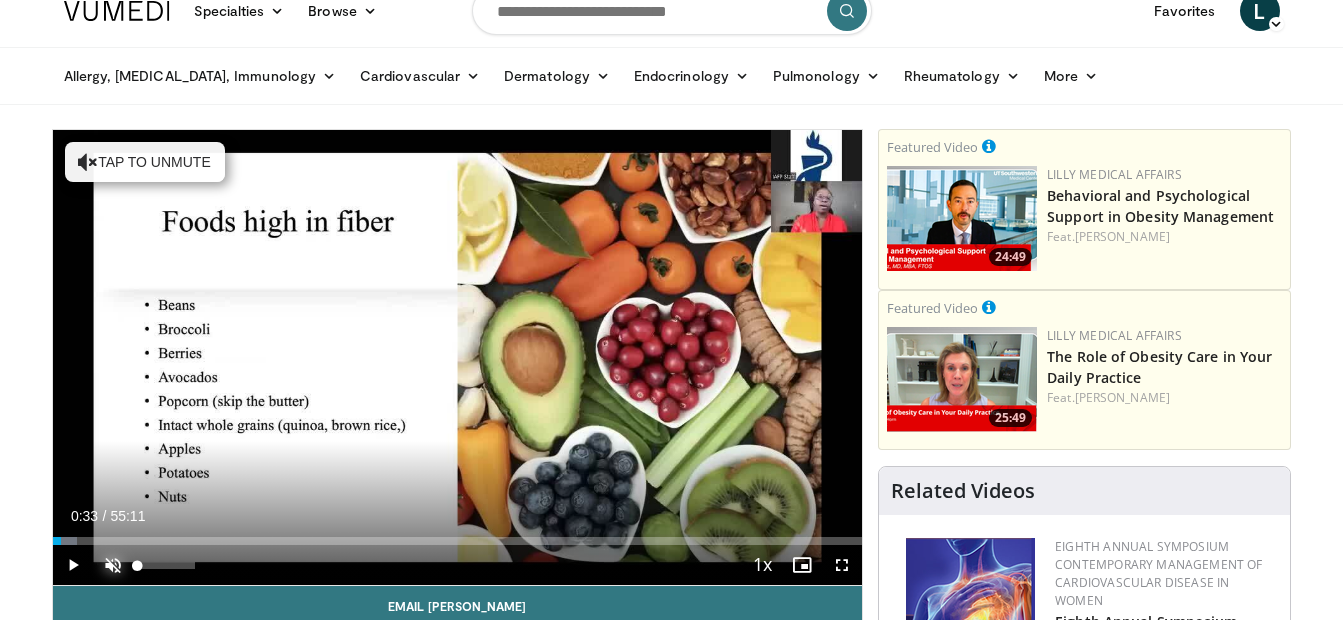 click at bounding box center [113, 565] 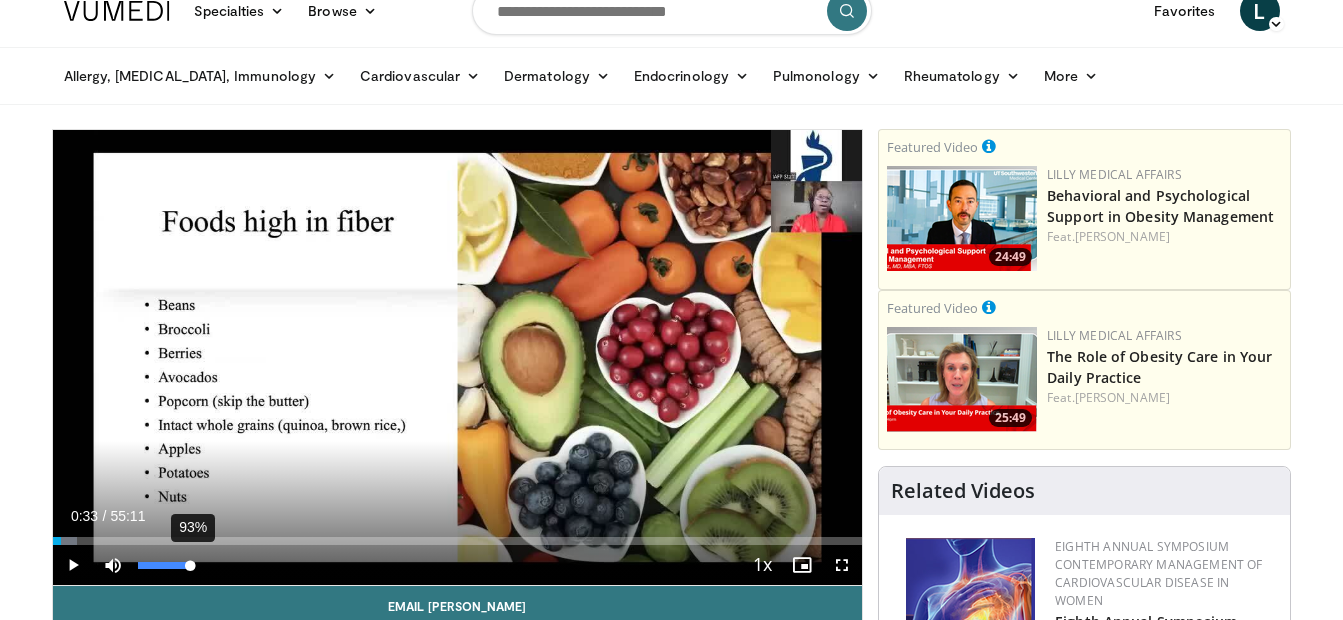 click on "93%" at bounding box center (167, 565) 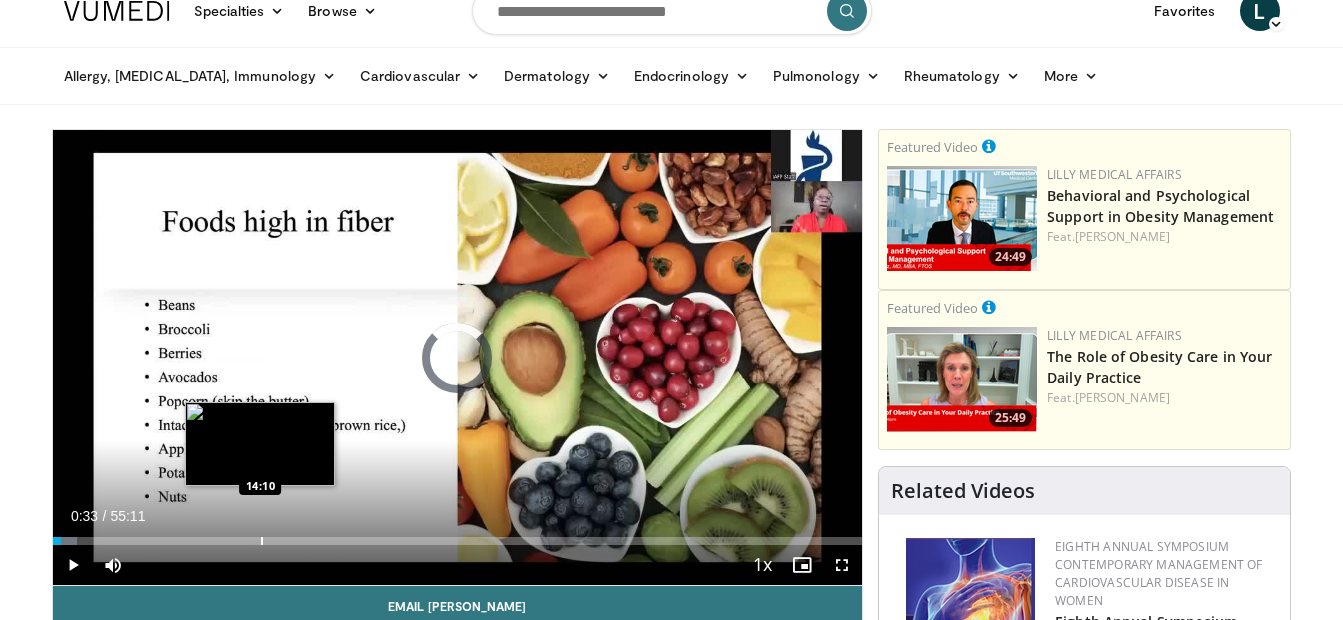 drag, startPoint x: 260, startPoint y: 535, endPoint x: 271, endPoint y: 541, distance: 12.529964 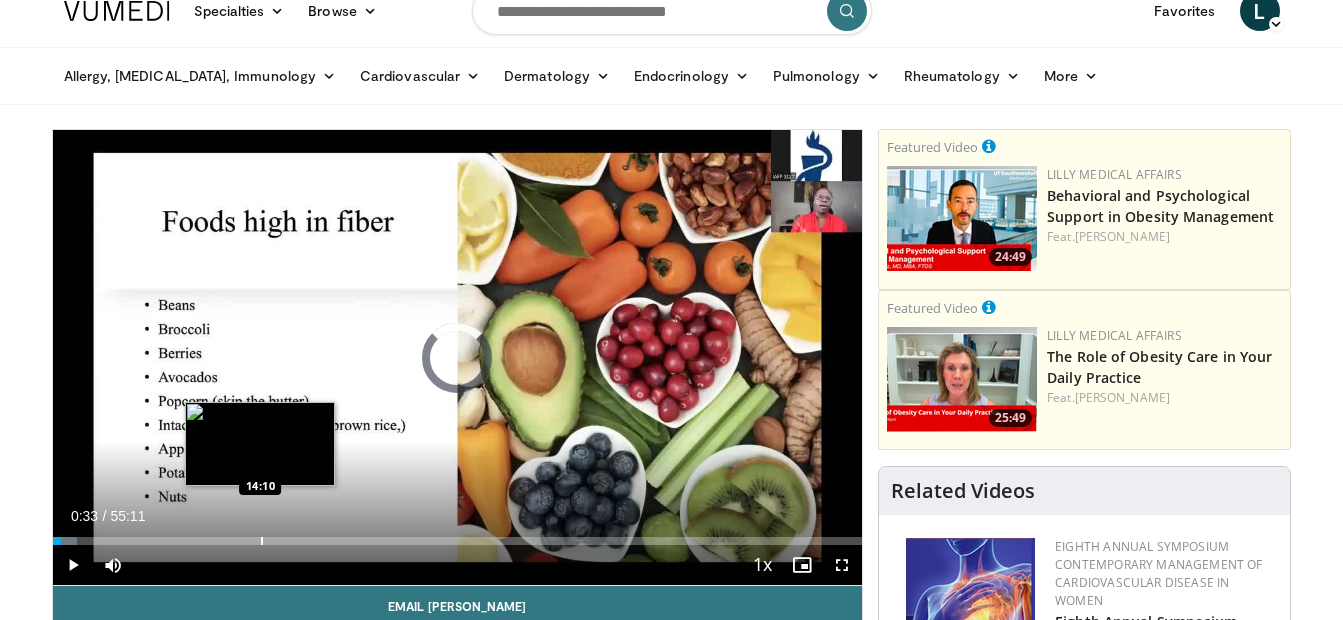 click on "Loaded :  3.02% 00:33 14:10" at bounding box center [458, 535] 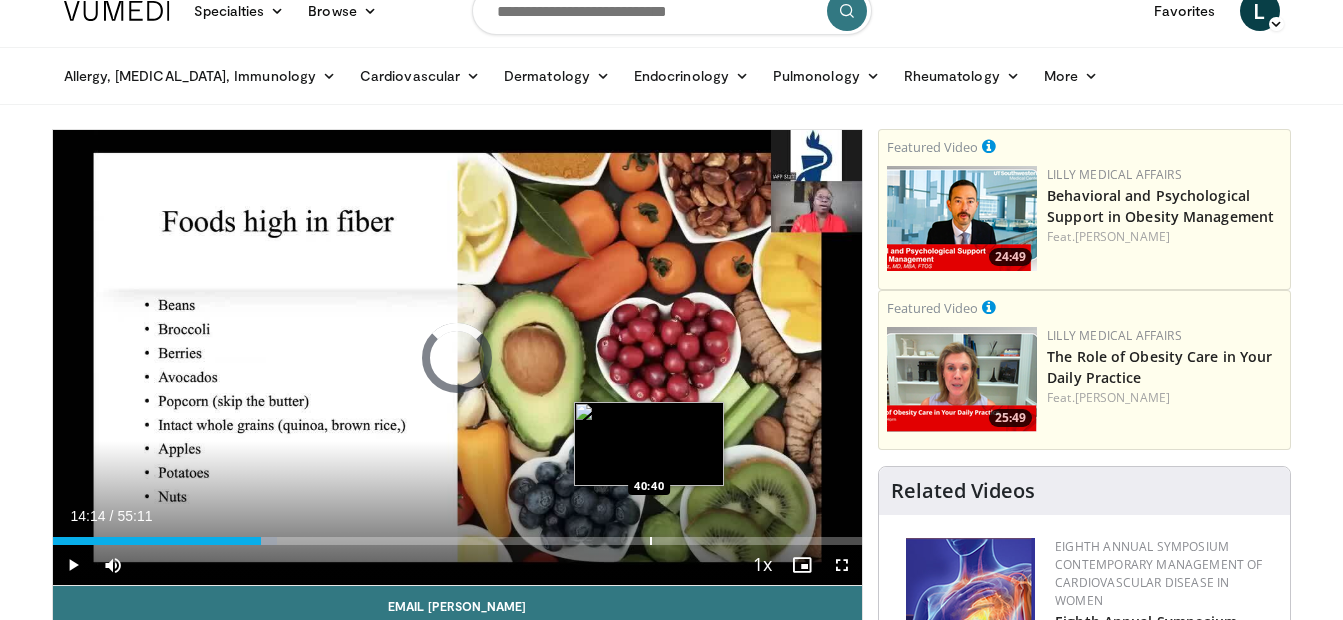 click at bounding box center [651, 541] 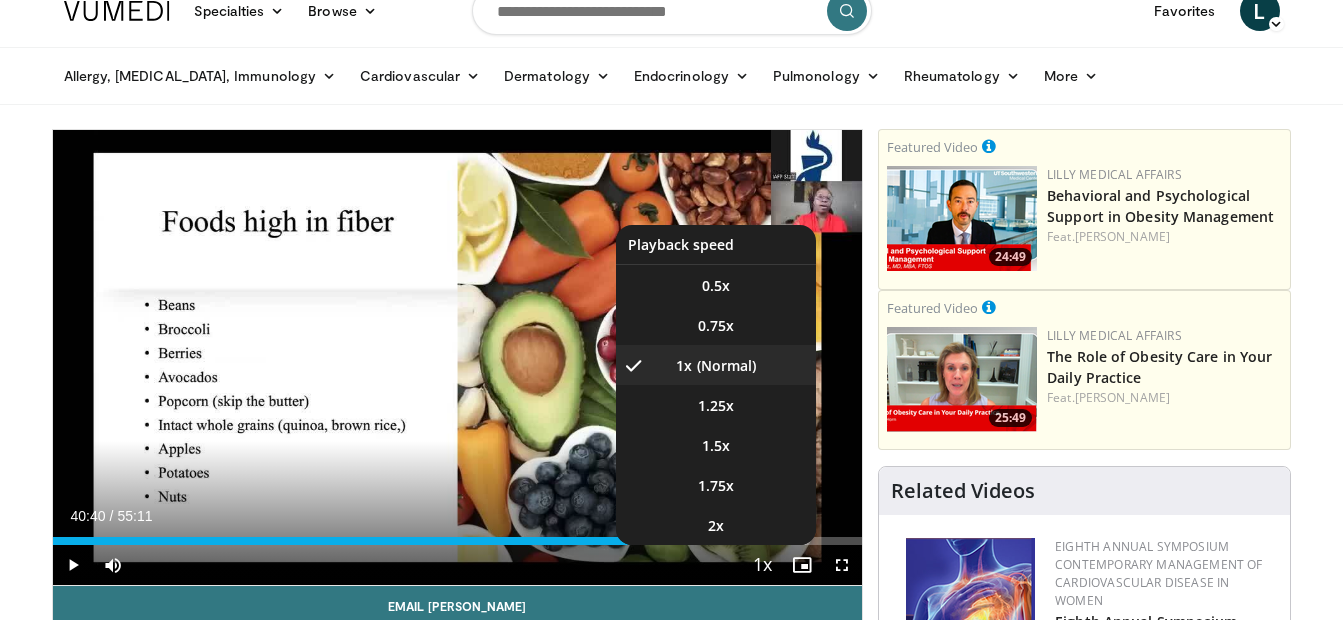 click on "Playback Rate" at bounding box center [762, 565] 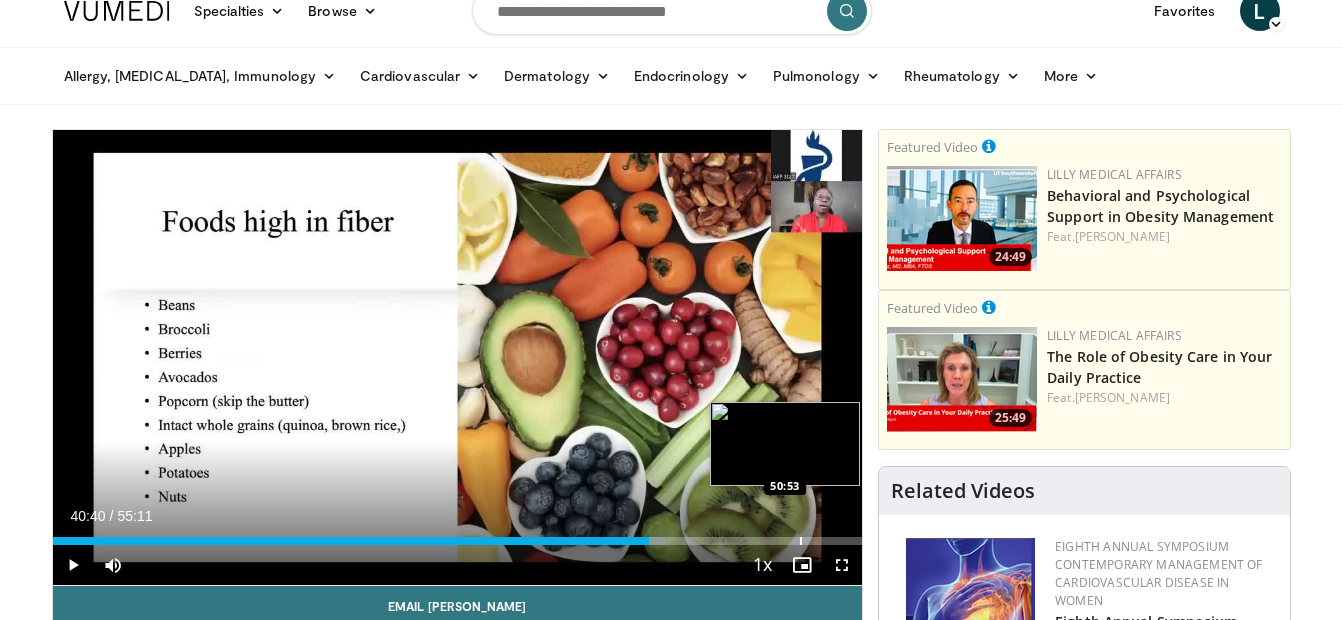 click on "Loaded :  75.69% 40:40 50:53" at bounding box center (458, 535) 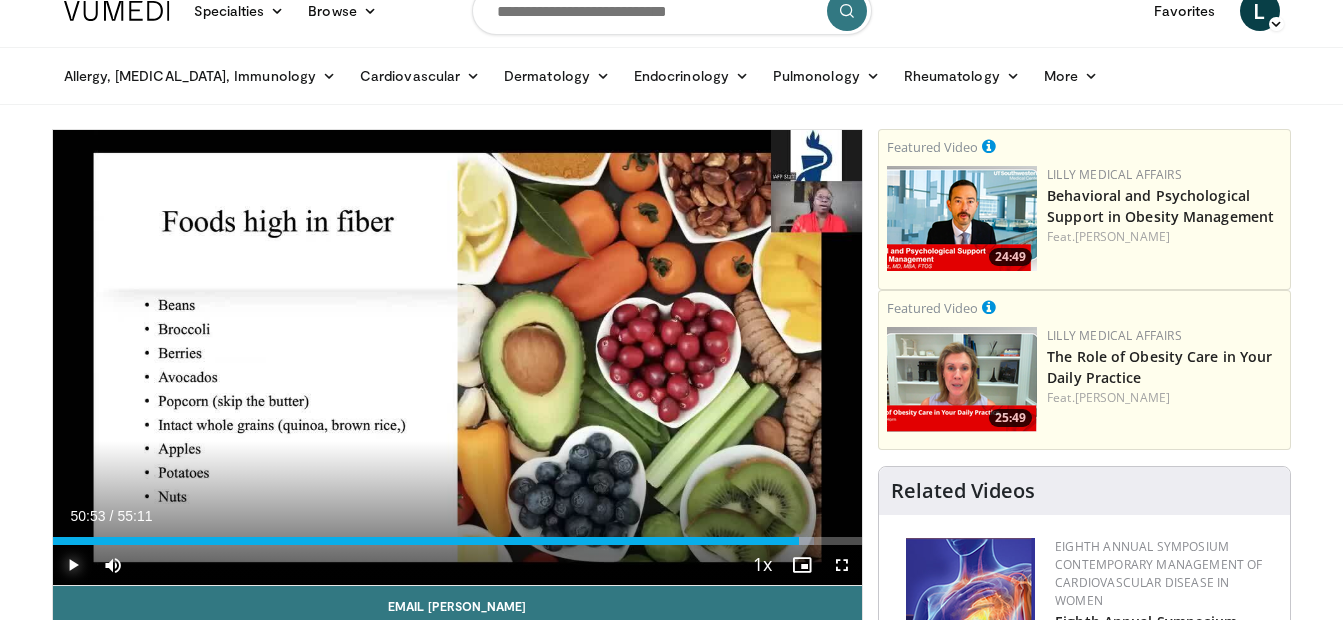 click at bounding box center (73, 565) 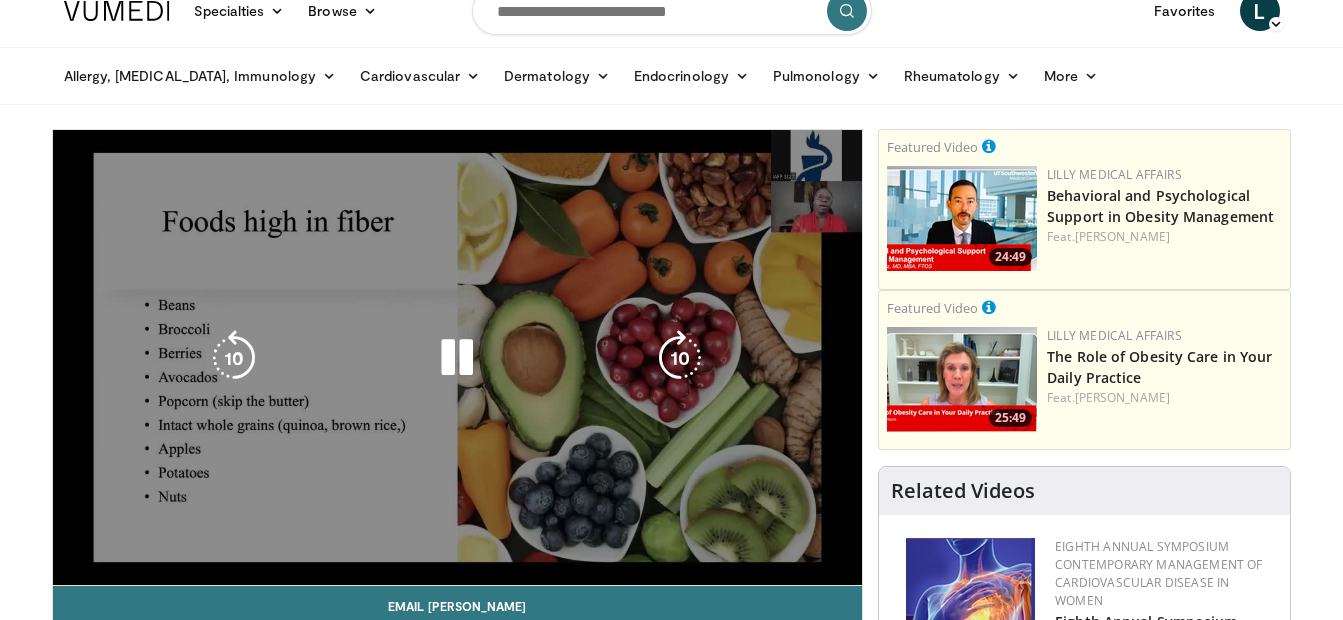 click on "**********" at bounding box center [458, 358] 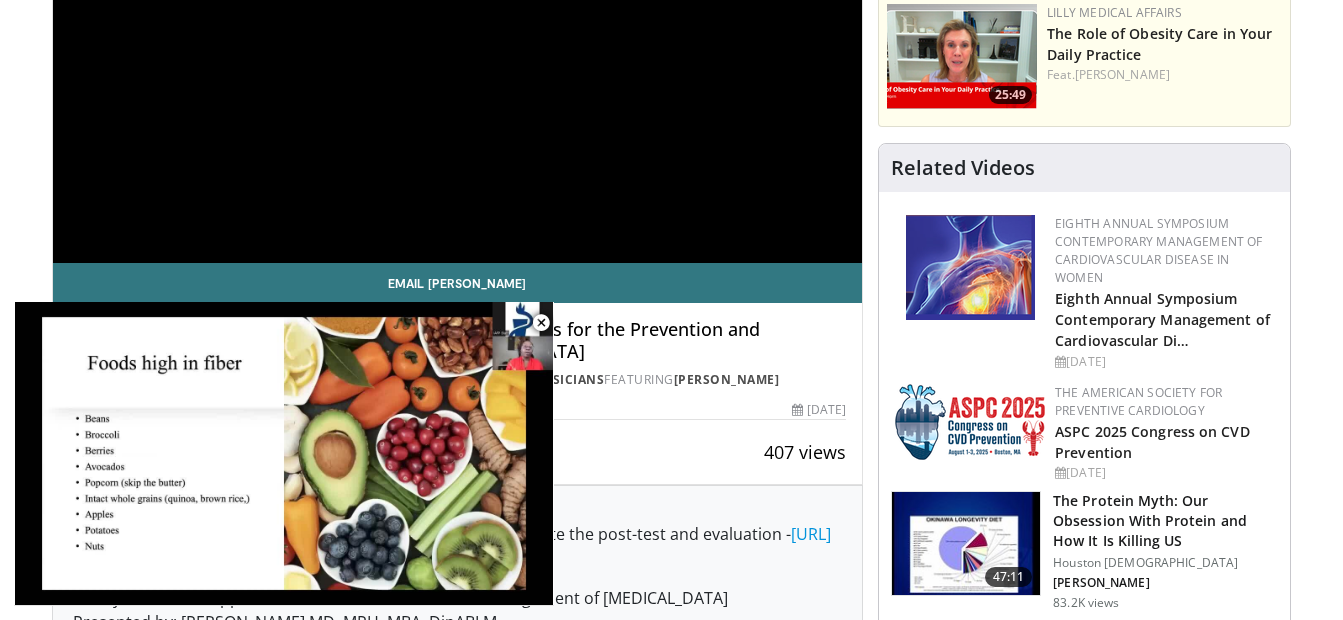 scroll, scrollTop: 355, scrollLeft: 0, axis: vertical 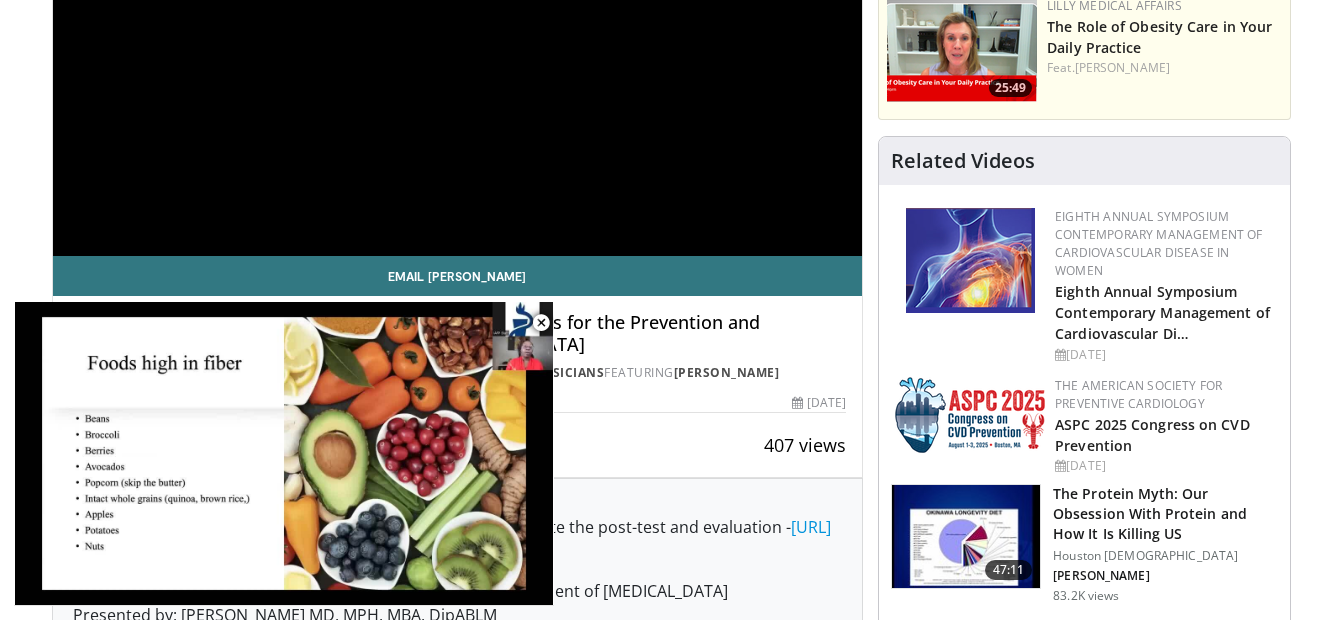 click on "Specialties
Adult & Family Medicine
Allergy, [MEDICAL_DATA], Immunology
Anesthesiology
Cardiology
Dental
Dermatology
Endocrinology
Gastroenterology & Hepatology
[MEDICAL_DATA]
Hematology & Oncology
[MEDICAL_DATA]
Nephrology
Neurology
[GEOGRAPHIC_DATA]
Obstetrics & Gynecology
Ophthalmology
Oral Maxillofacial
Orthopaedics
Otolaryngology
Pediatrics
Plastic Surgery
[GEOGRAPHIC_DATA]
Psychiatry
Pulmonology
Radiation Oncology
[MEDICAL_DATA]
Rheumatology
Urology" at bounding box center [671, 1429] 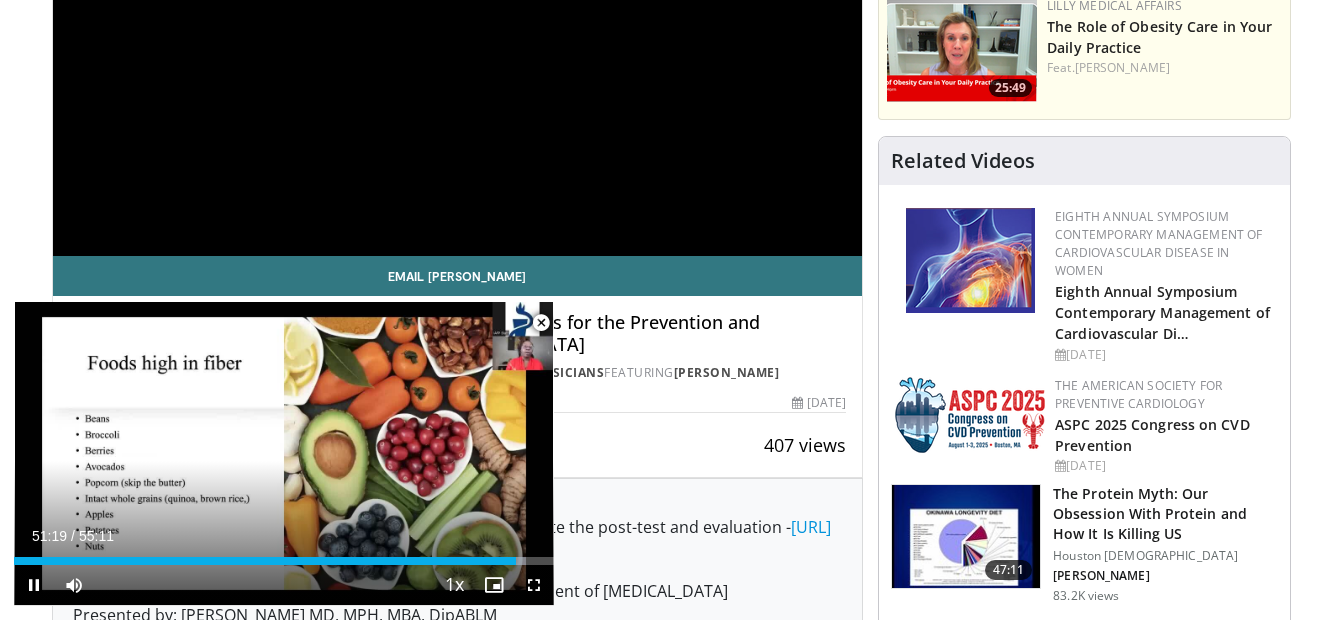 click at bounding box center [541, 323] 